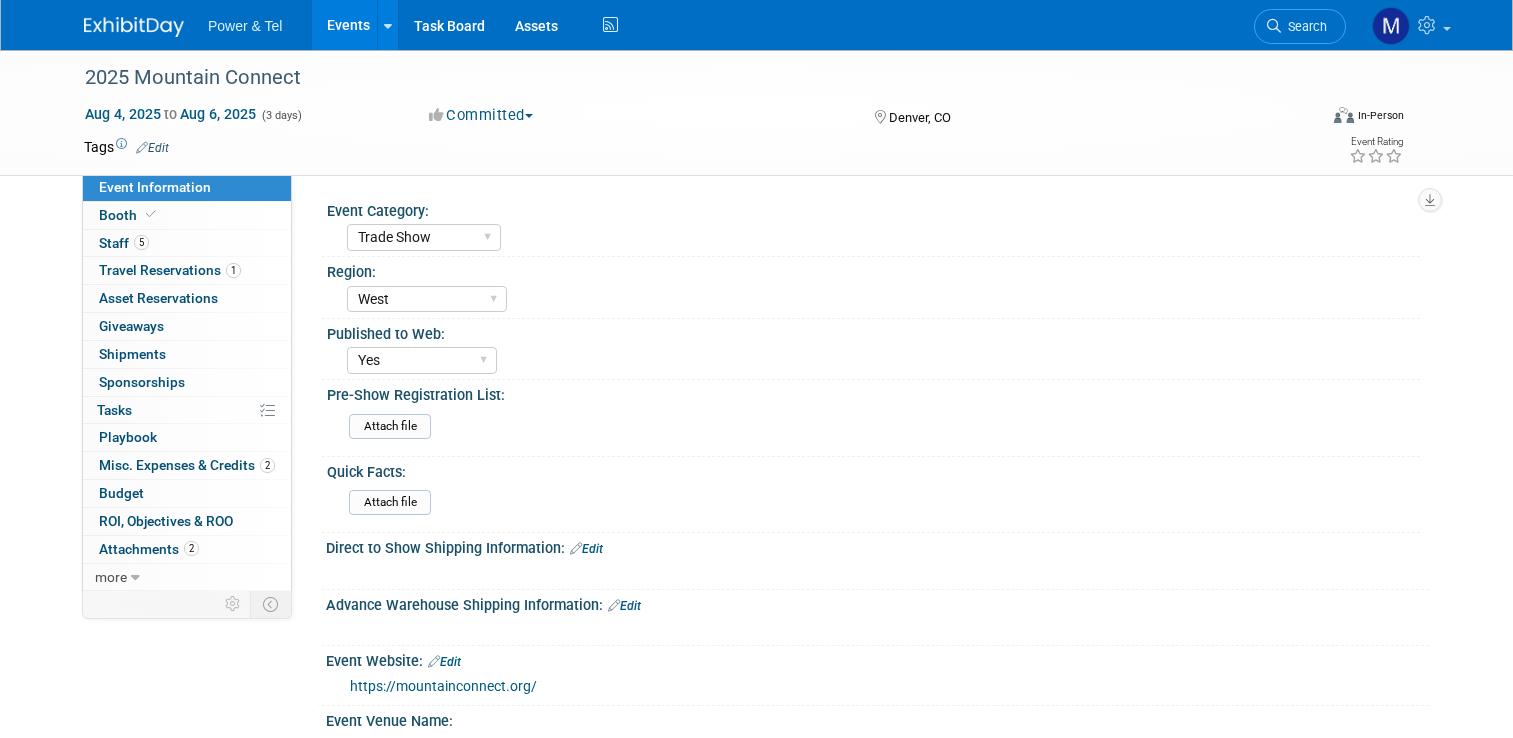 select on "Trade Show" 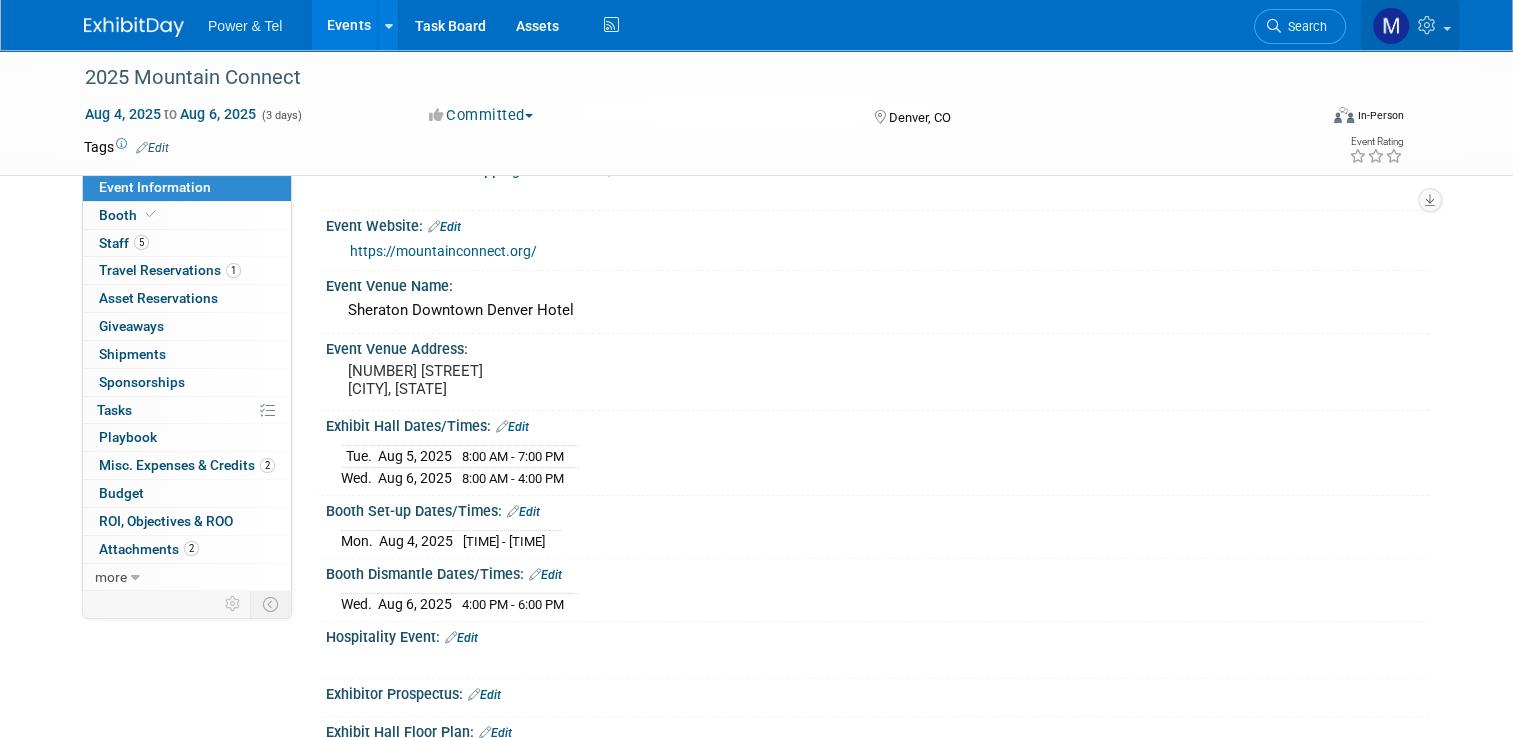 click at bounding box center [1410, 25] 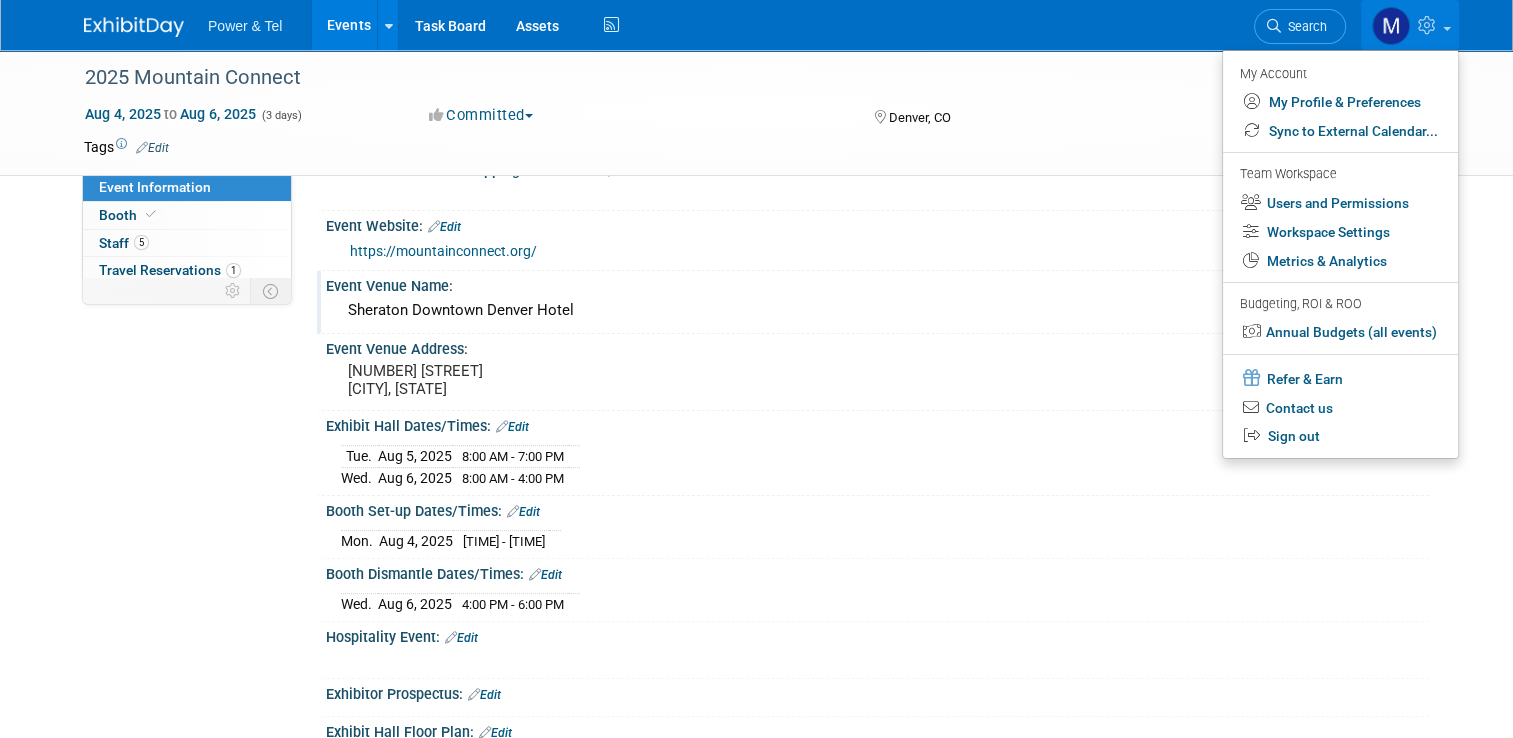 drag, startPoint x: 1427, startPoint y: 98, endPoint x: 985, endPoint y: 297, distance: 484.73187 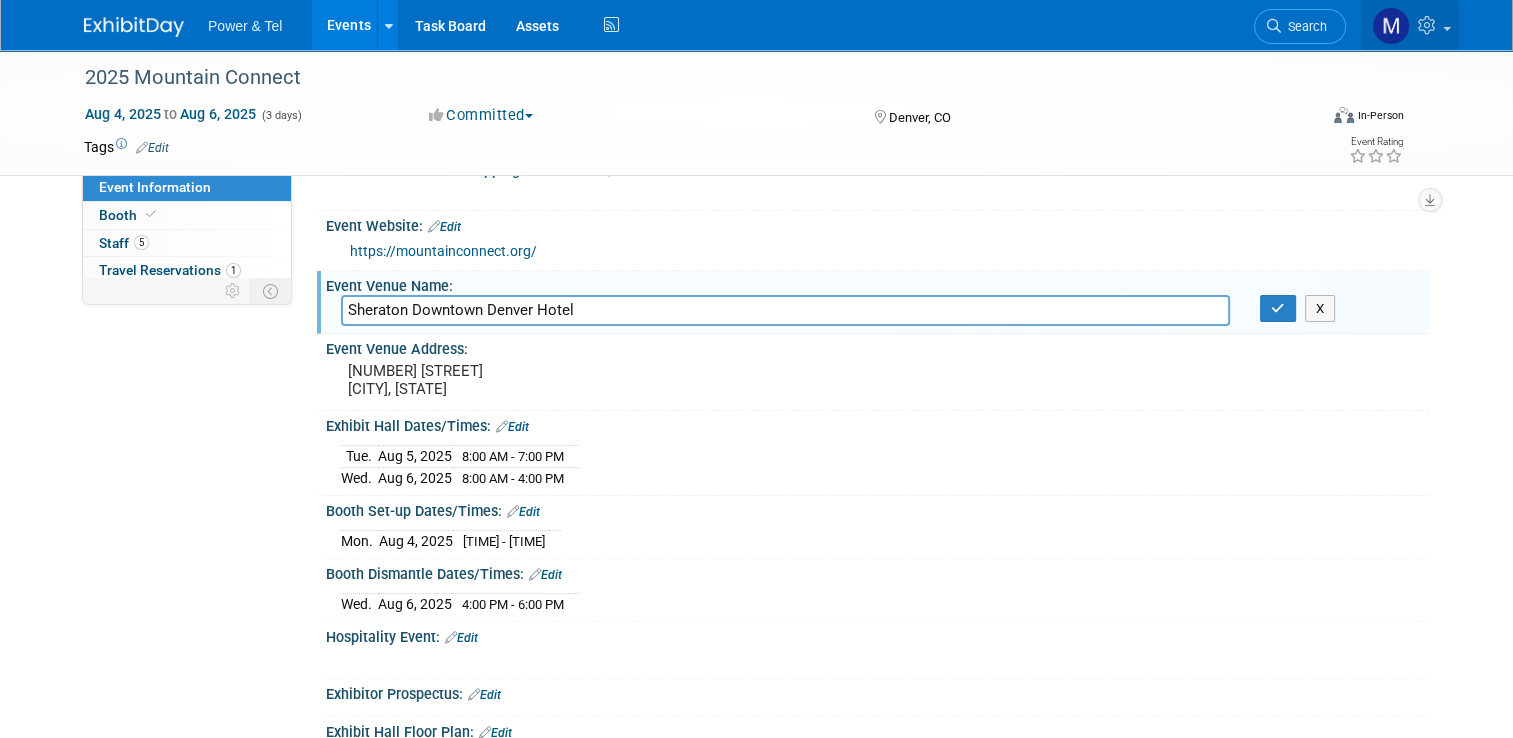click at bounding box center (1410, 25) 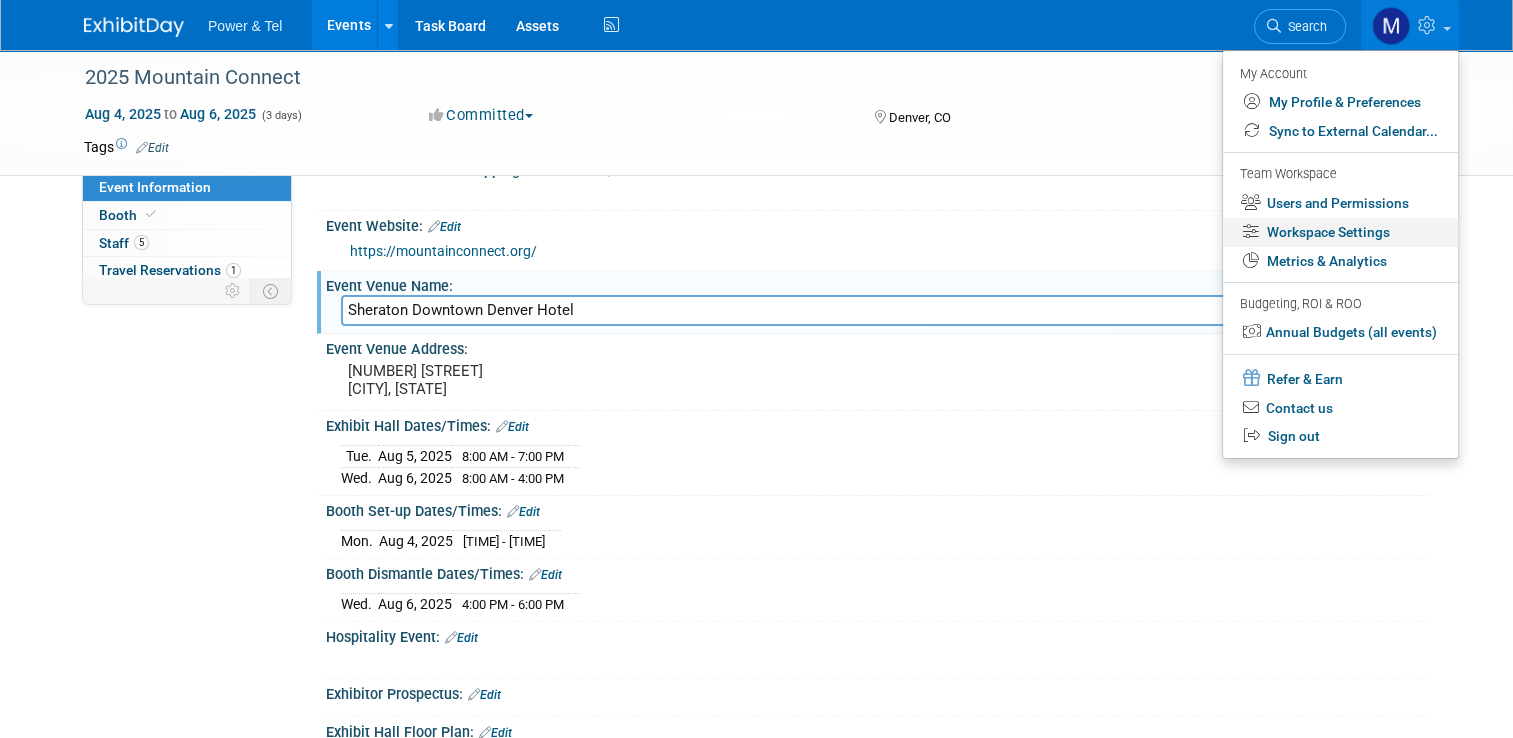 click on "Workspace Settings" at bounding box center (1340, 232) 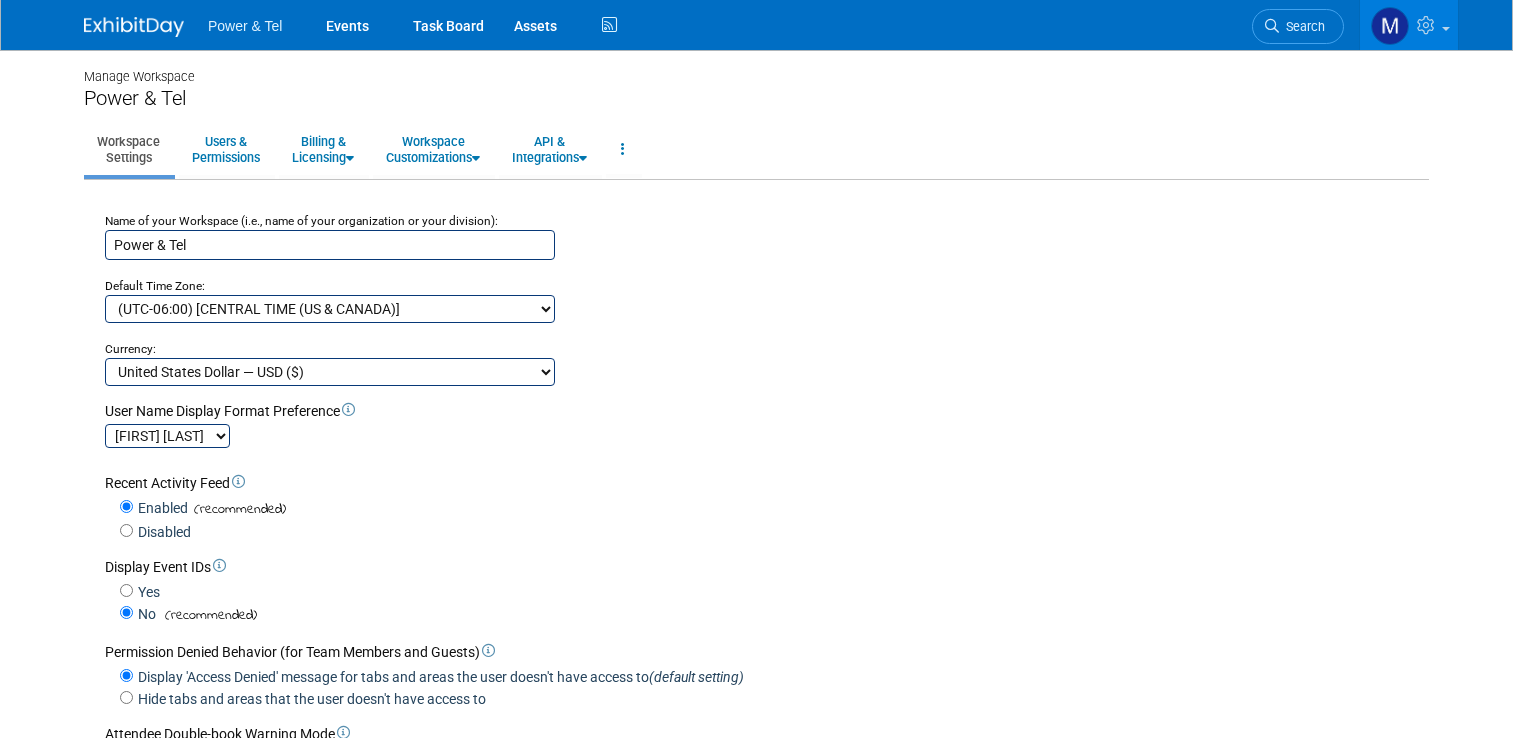 scroll, scrollTop: 0, scrollLeft: 0, axis: both 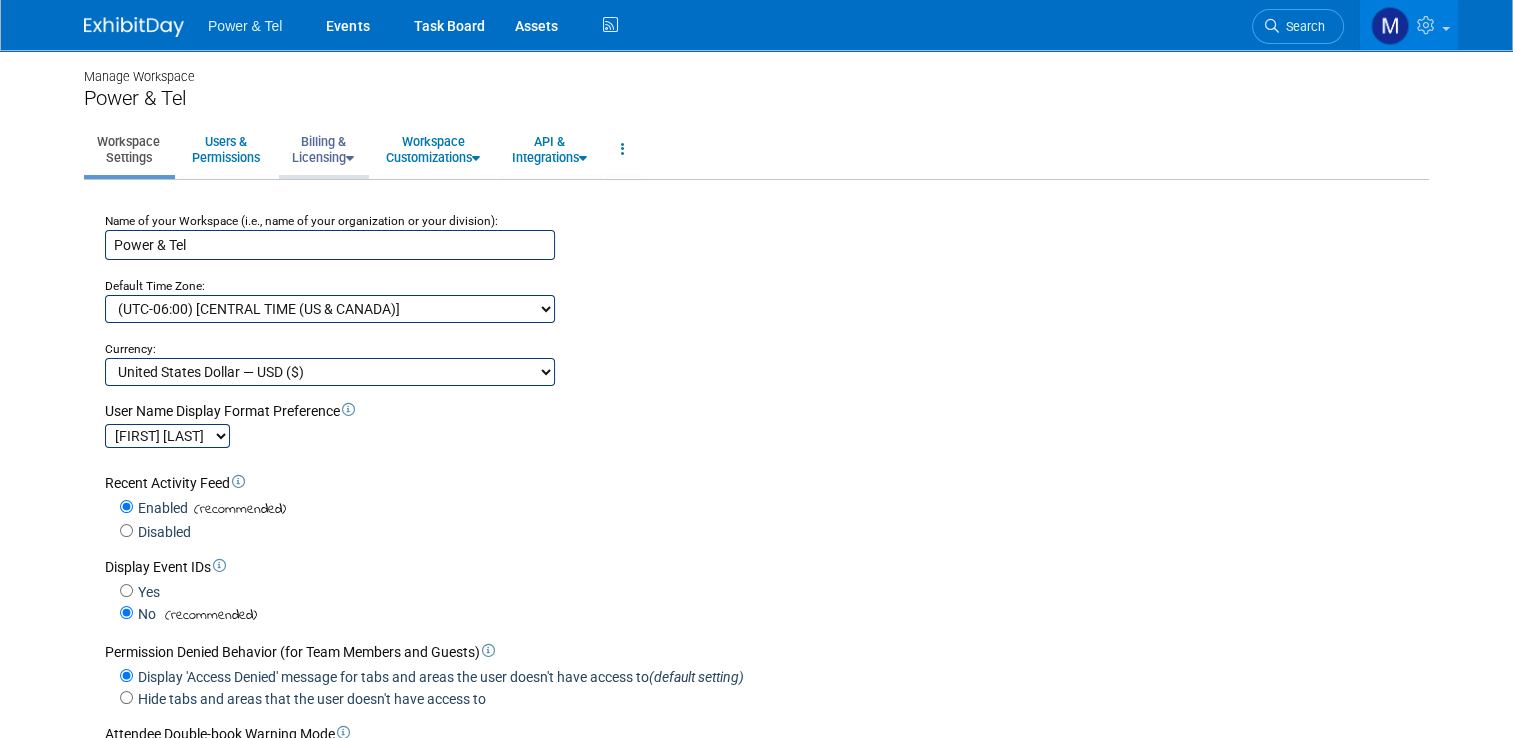 click on "Billing & Licensing" at bounding box center (323, 149) 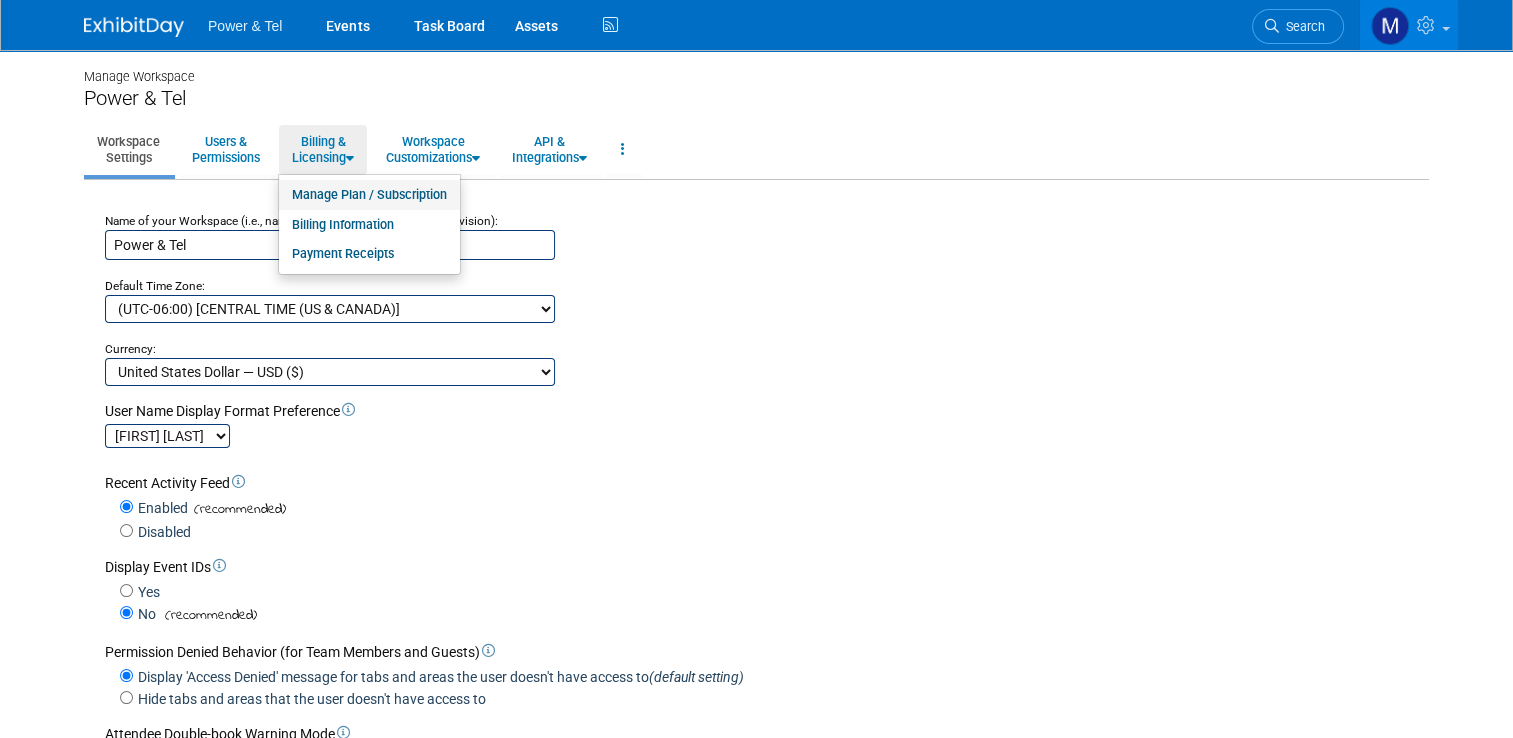 click on "Manage Plan / Subscription" at bounding box center [369, 195] 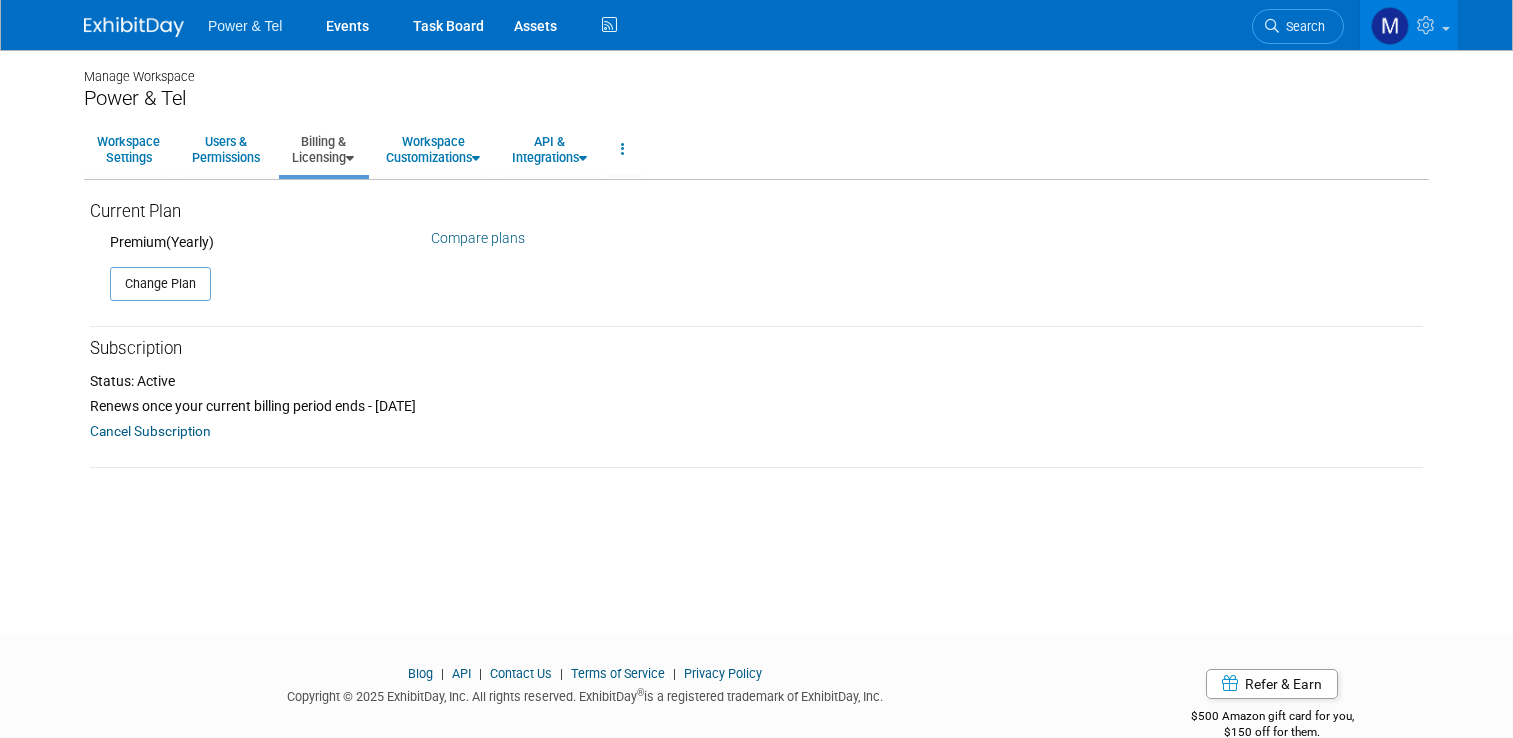 scroll, scrollTop: 0, scrollLeft: 0, axis: both 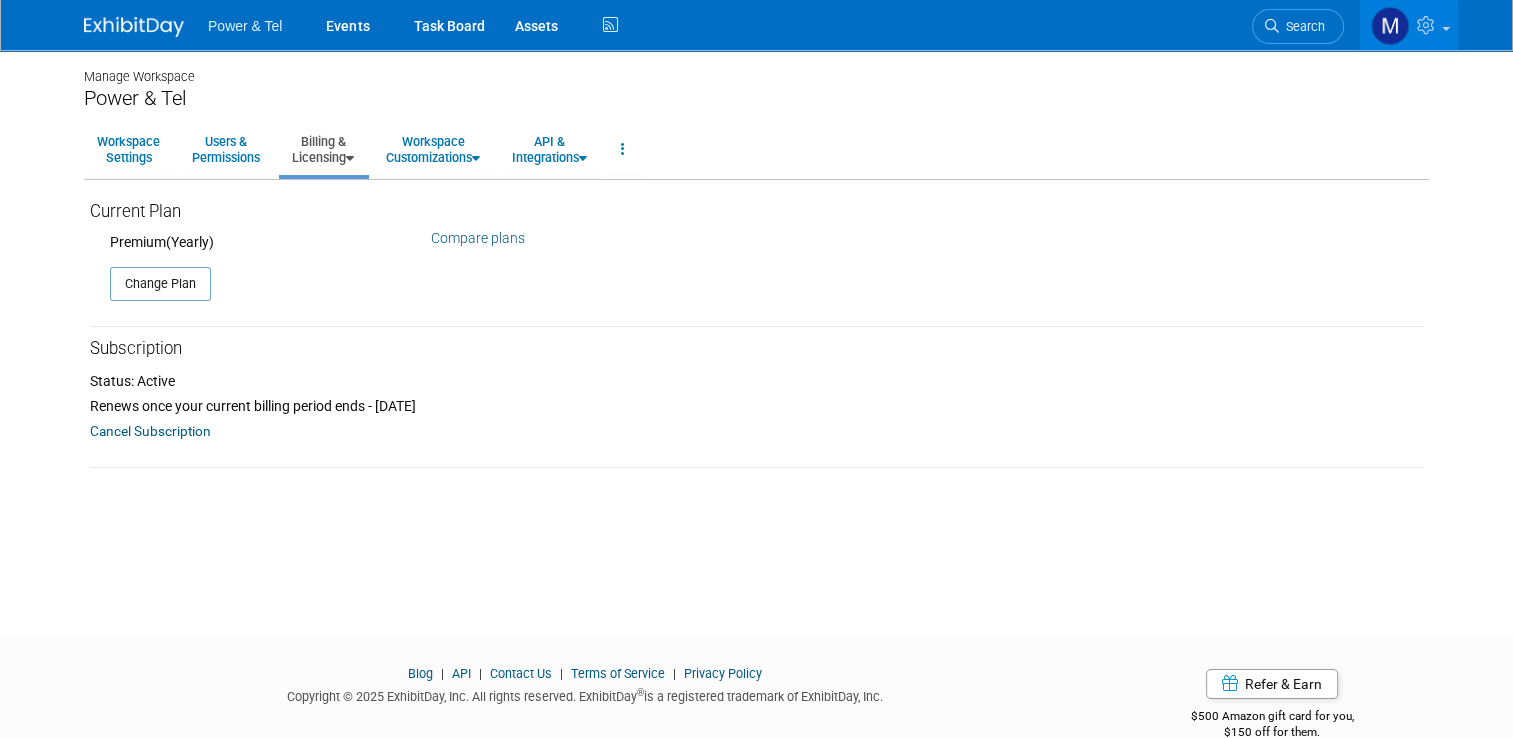 click on "Current Plan
Premium
(Yearly)
Compare plans" at bounding box center [756, 221] 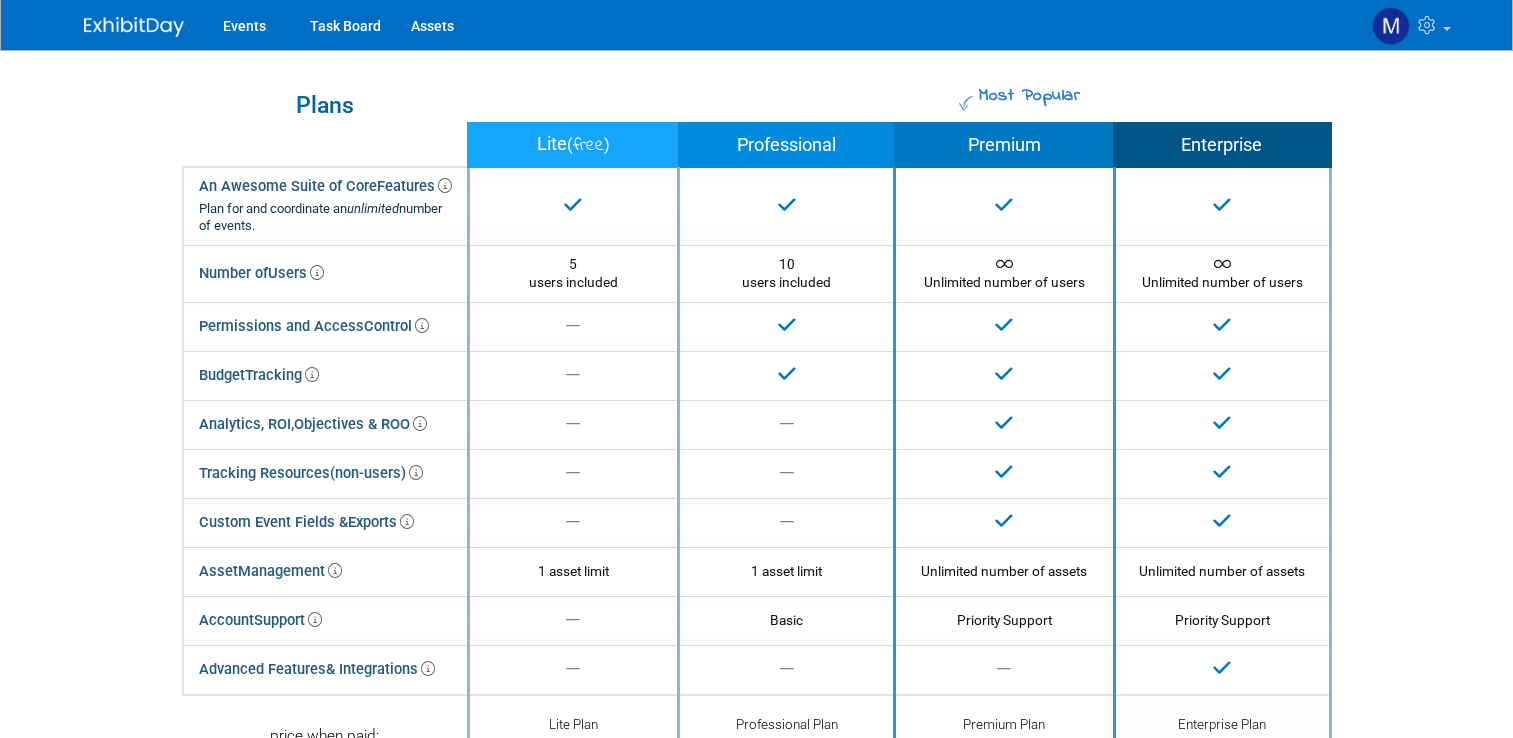 scroll, scrollTop: 0, scrollLeft: 0, axis: both 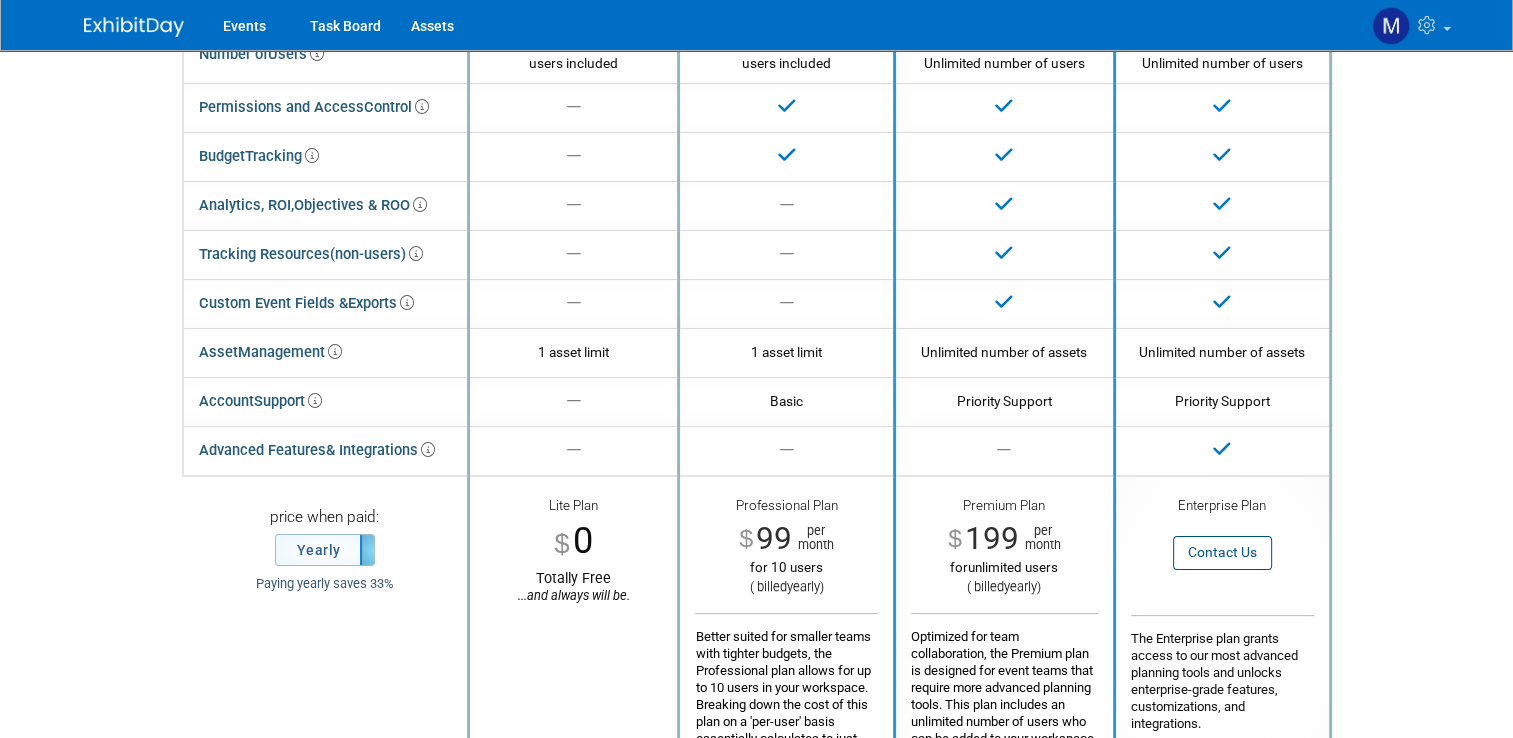 drag, startPoint x: 951, startPoint y: 14, endPoint x: 1463, endPoint y: 443, distance: 667.9708 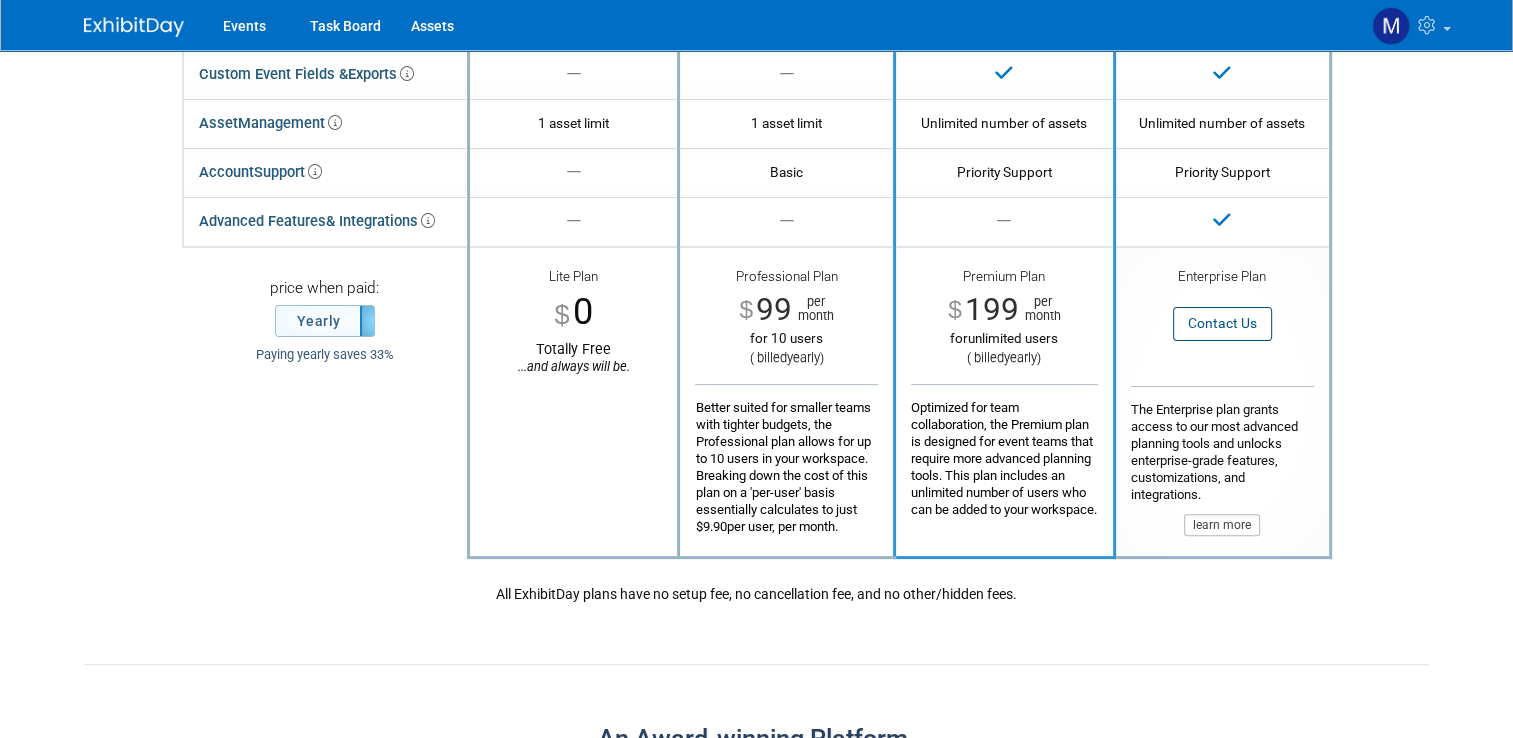 scroll, scrollTop: 0, scrollLeft: 0, axis: both 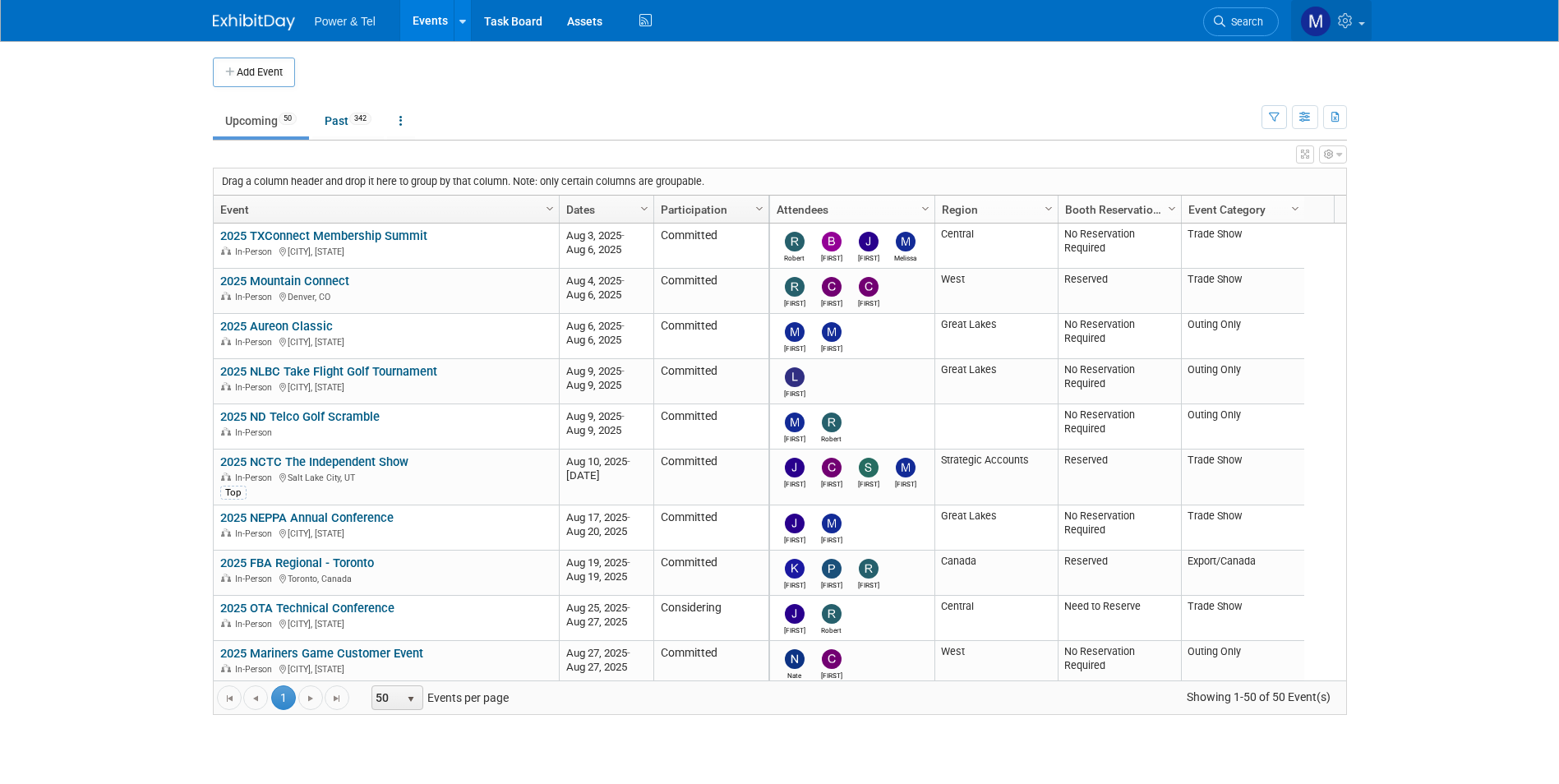 click at bounding box center (1331, 21) 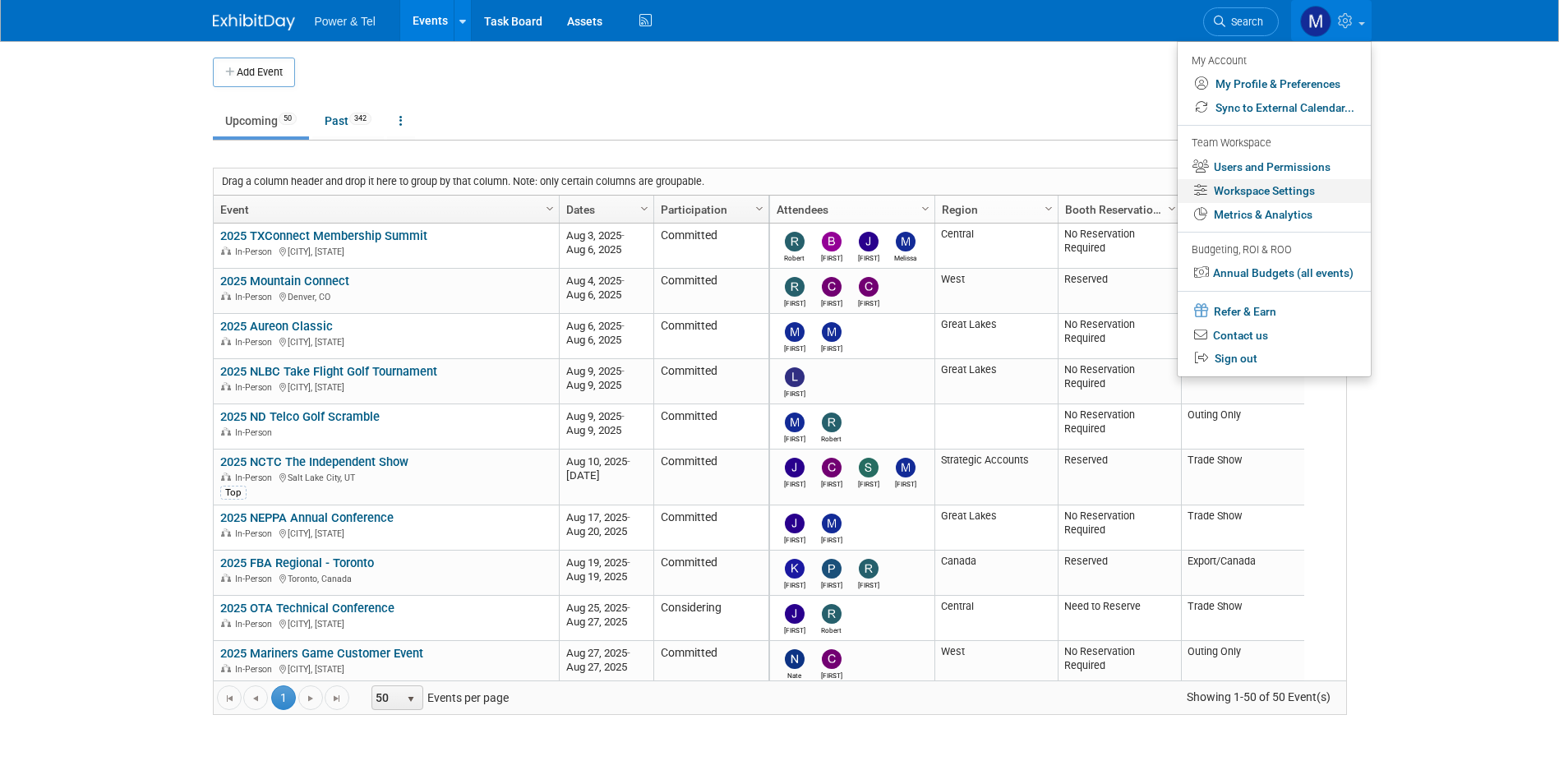 click on "Workspace Settings" at bounding box center [1274, 191] 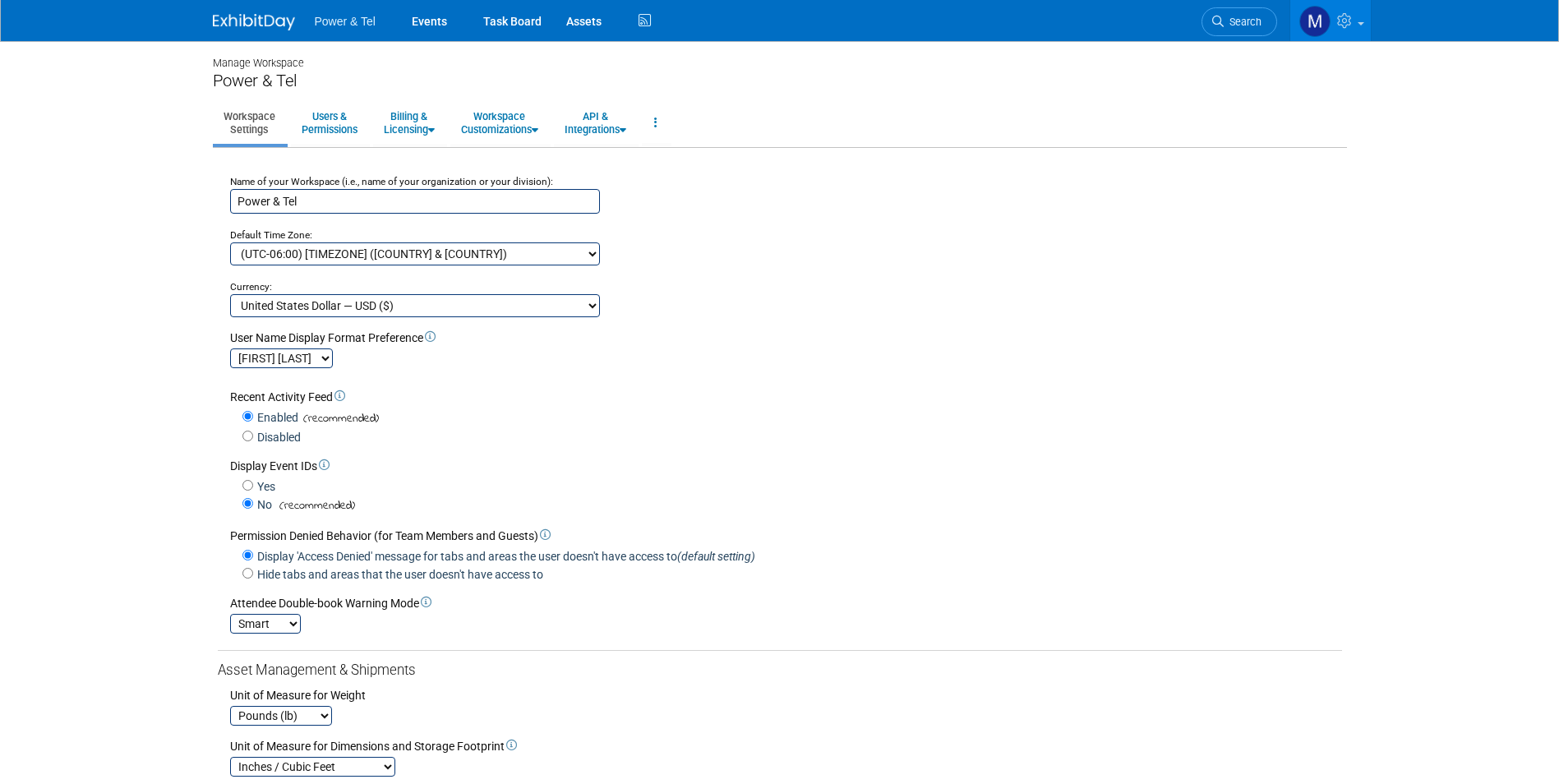 scroll, scrollTop: 0, scrollLeft: 0, axis: both 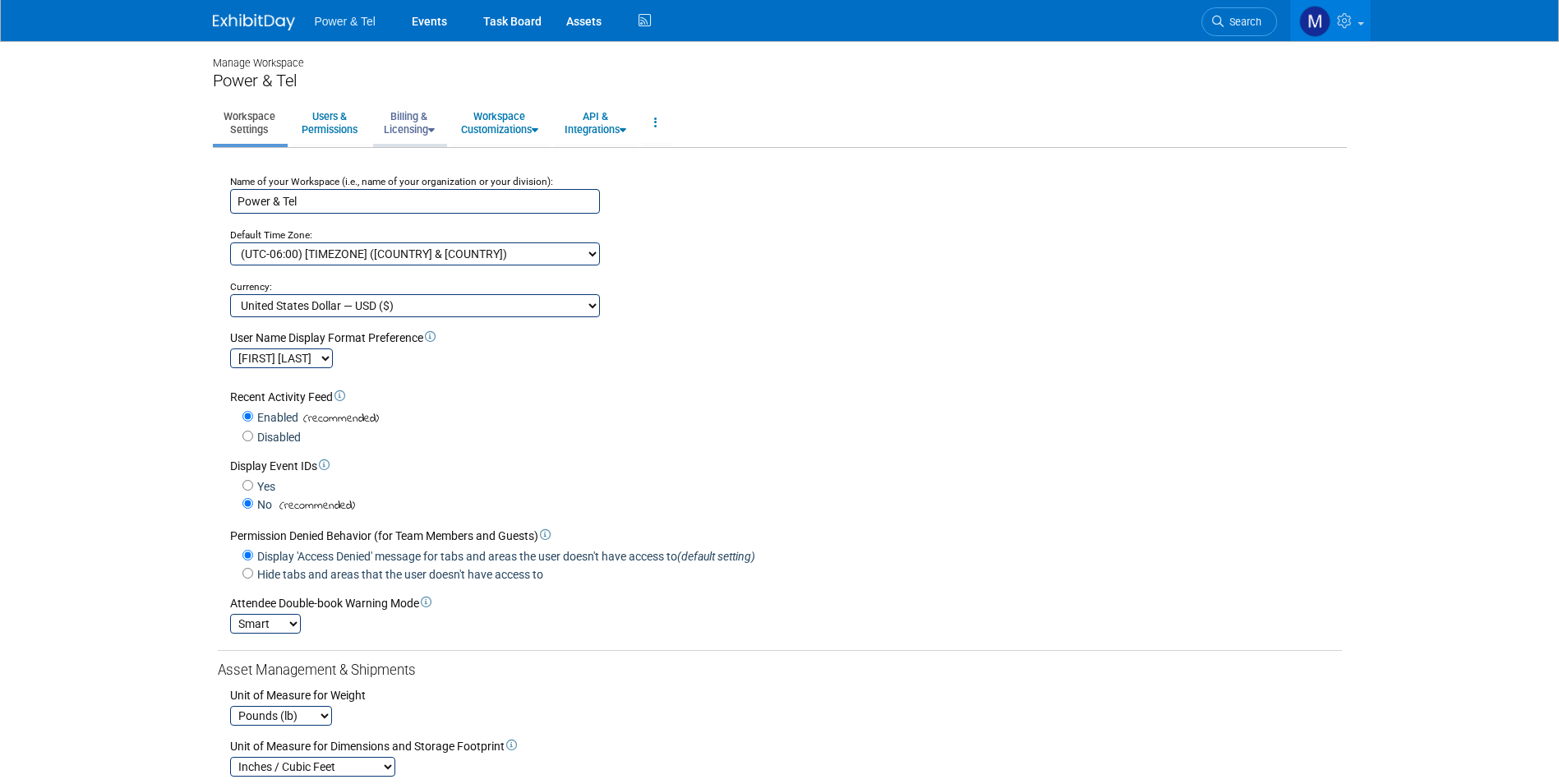 click on "Billing & Licensing" at bounding box center [409, 122] 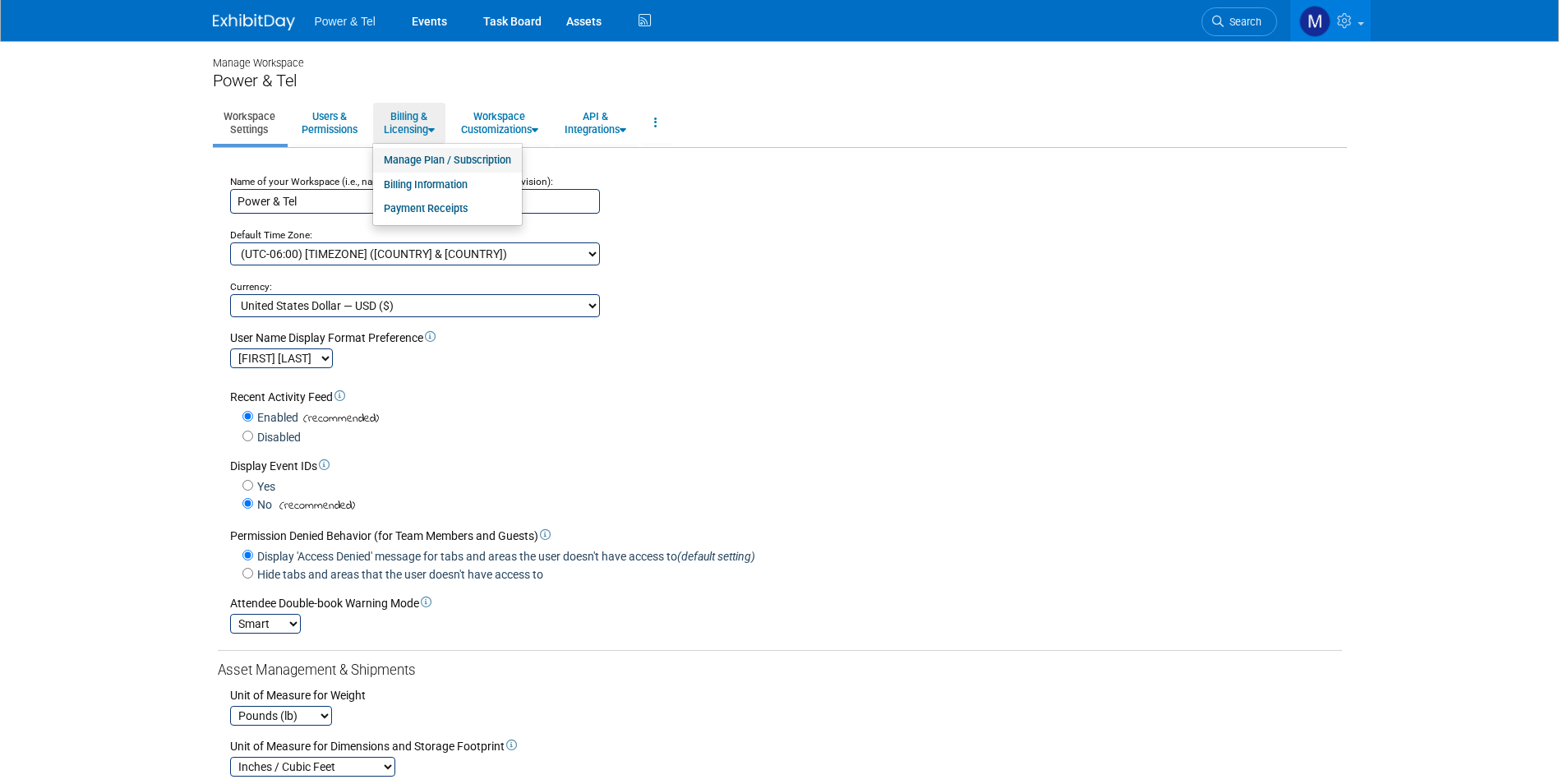 click on "Manage Plan / Subscription" at bounding box center [447, 160] 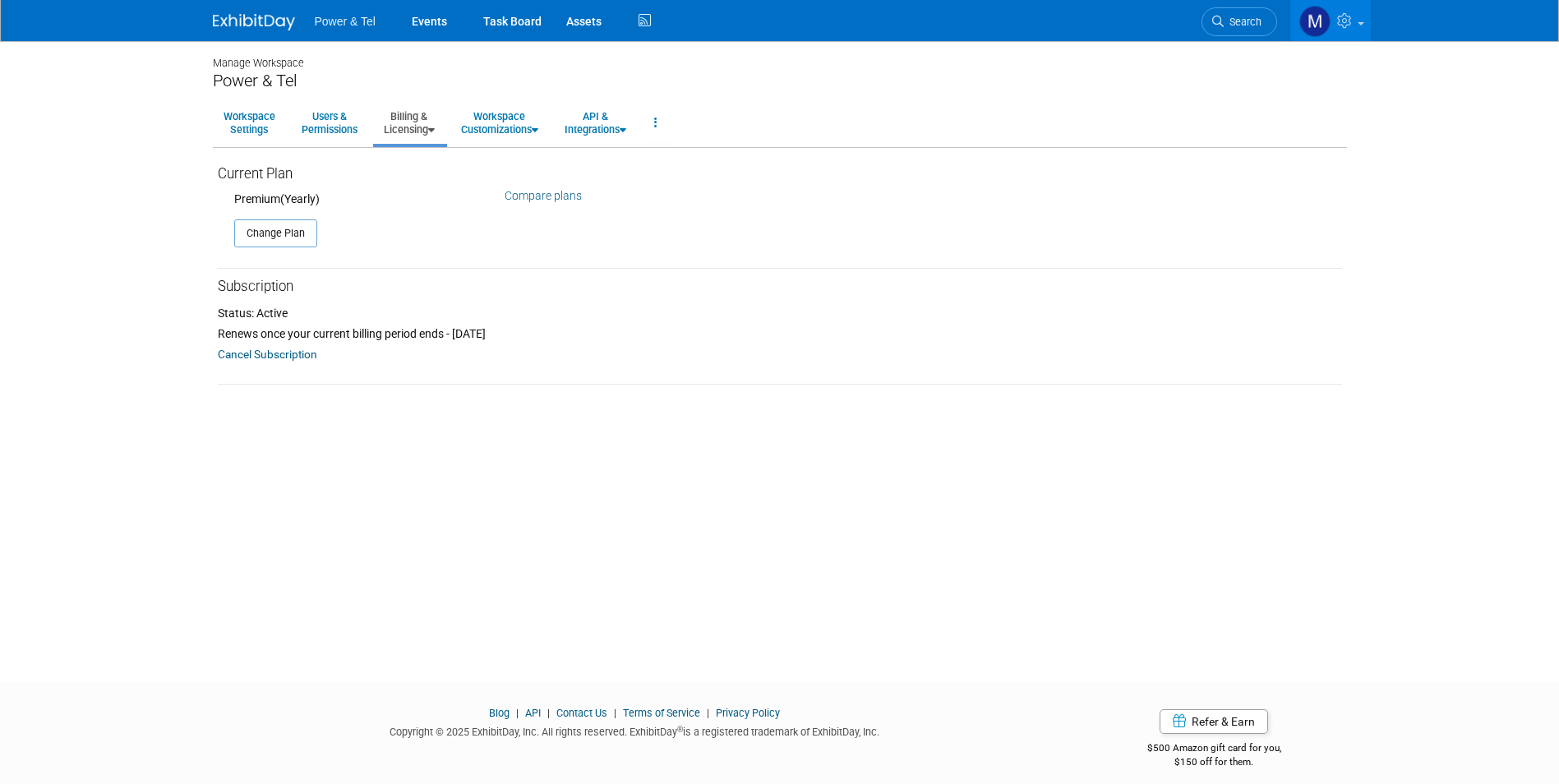 scroll, scrollTop: 0, scrollLeft: 0, axis: both 